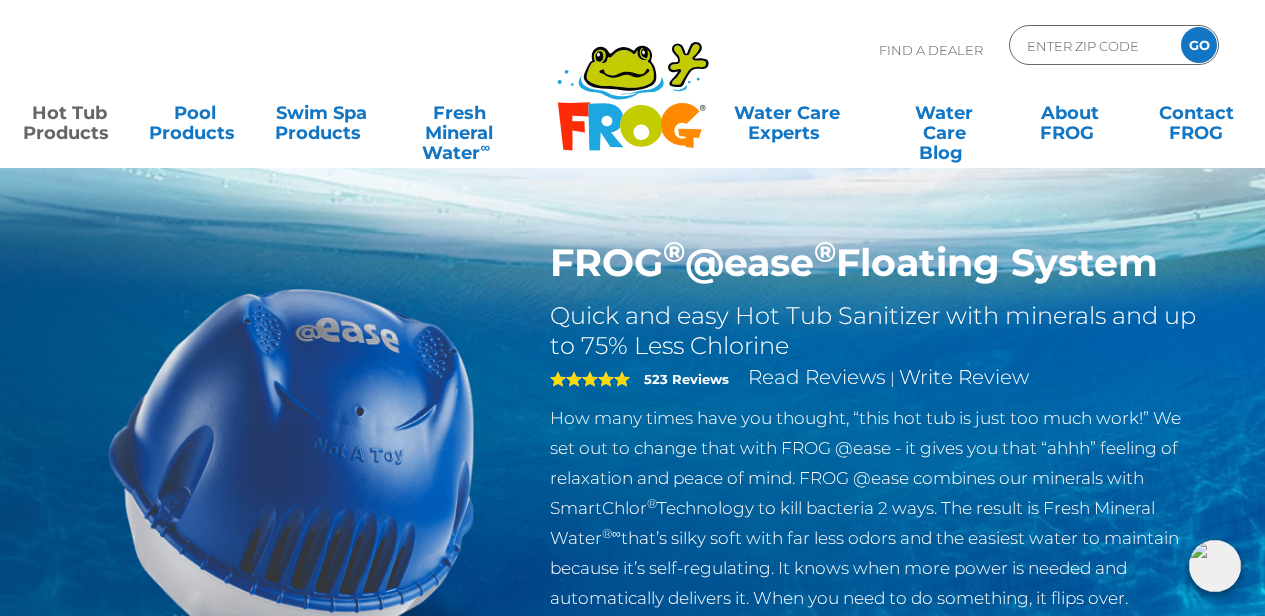 scroll, scrollTop: 0, scrollLeft: 0, axis: both 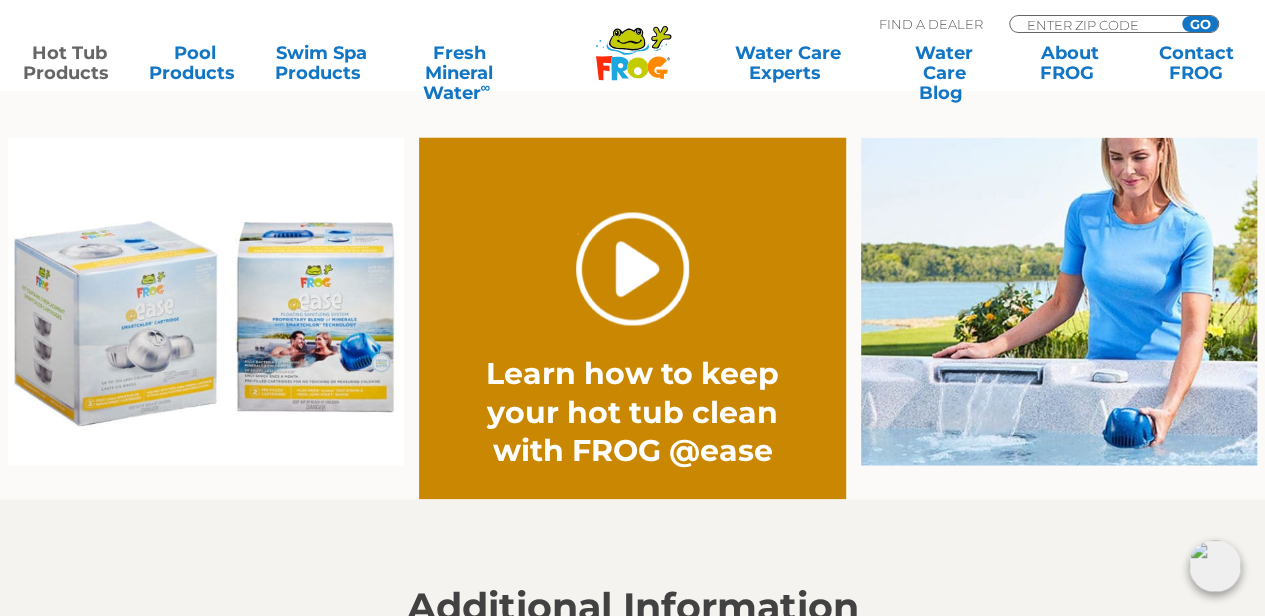 click on "." at bounding box center [632, 268] 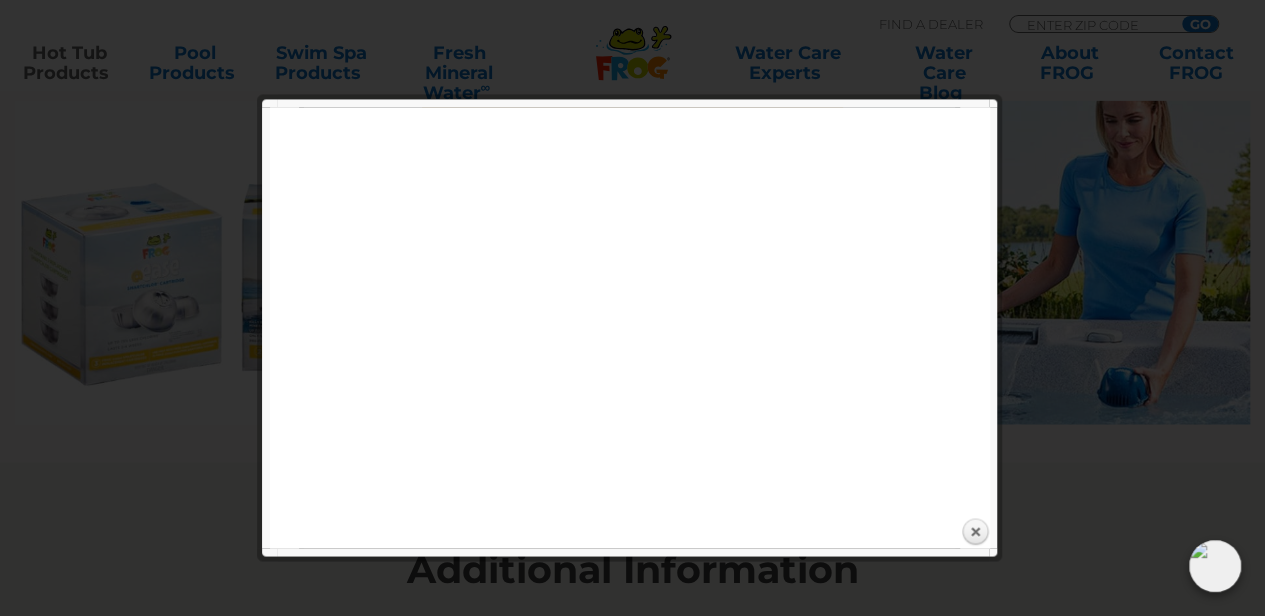 scroll, scrollTop: 1547, scrollLeft: 0, axis: vertical 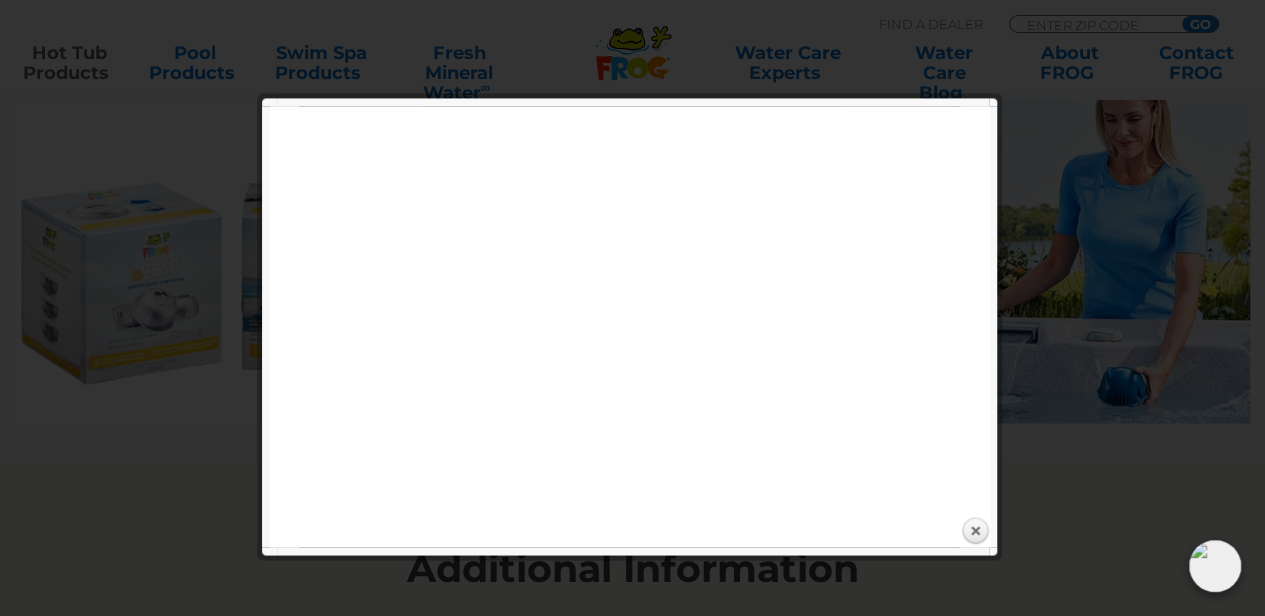 click at bounding box center (632, 1693) 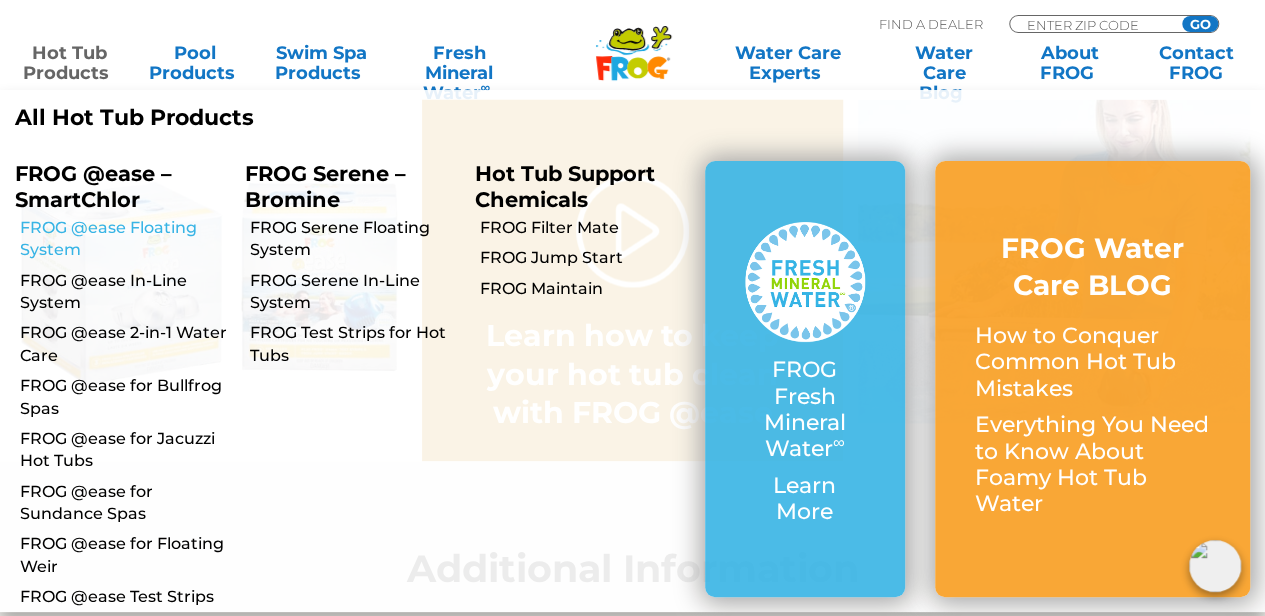 click on "FROG @ease Floating System" at bounding box center [125, 239] 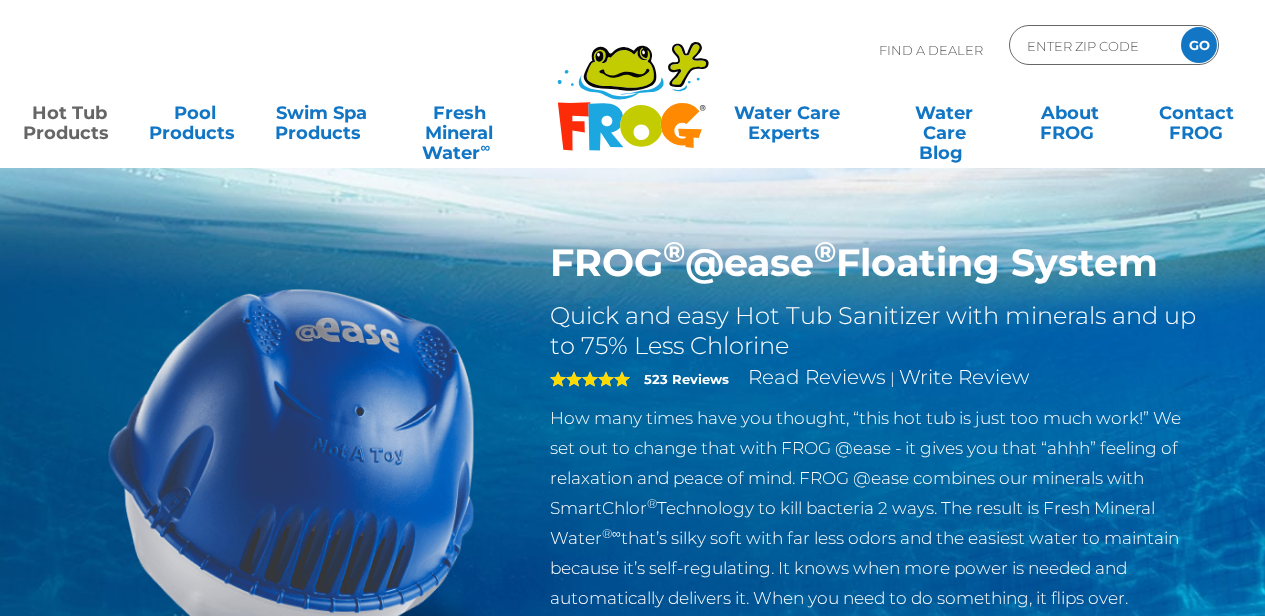 scroll, scrollTop: 0, scrollLeft: 0, axis: both 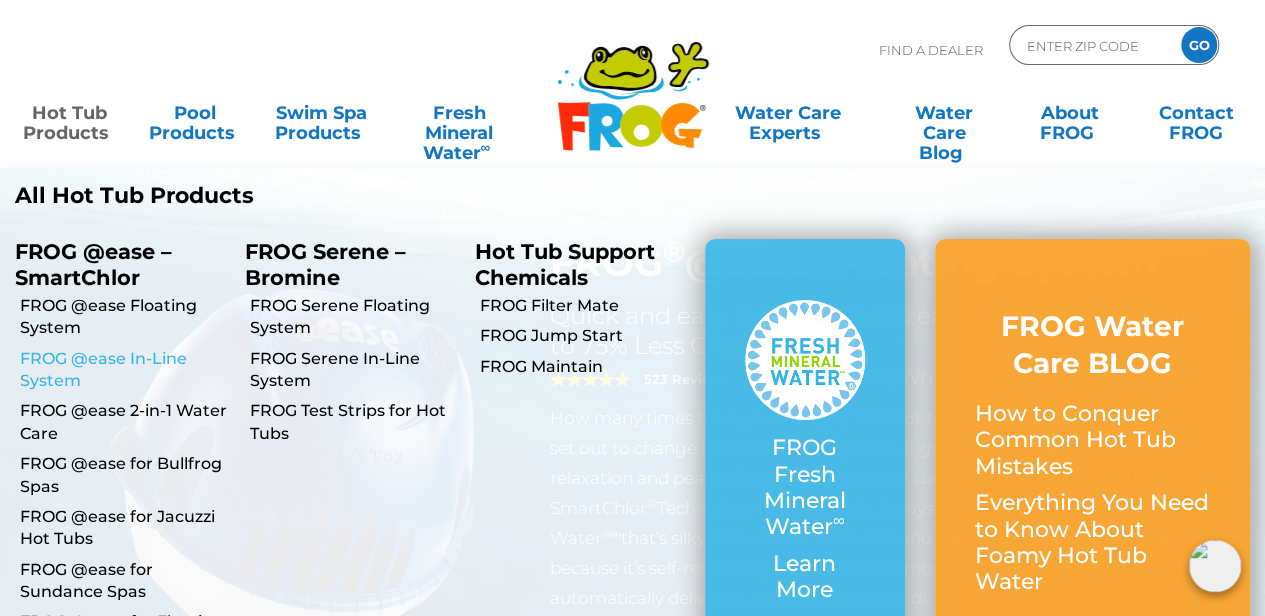 click on "FROG @ease In-Line System" at bounding box center [125, 370] 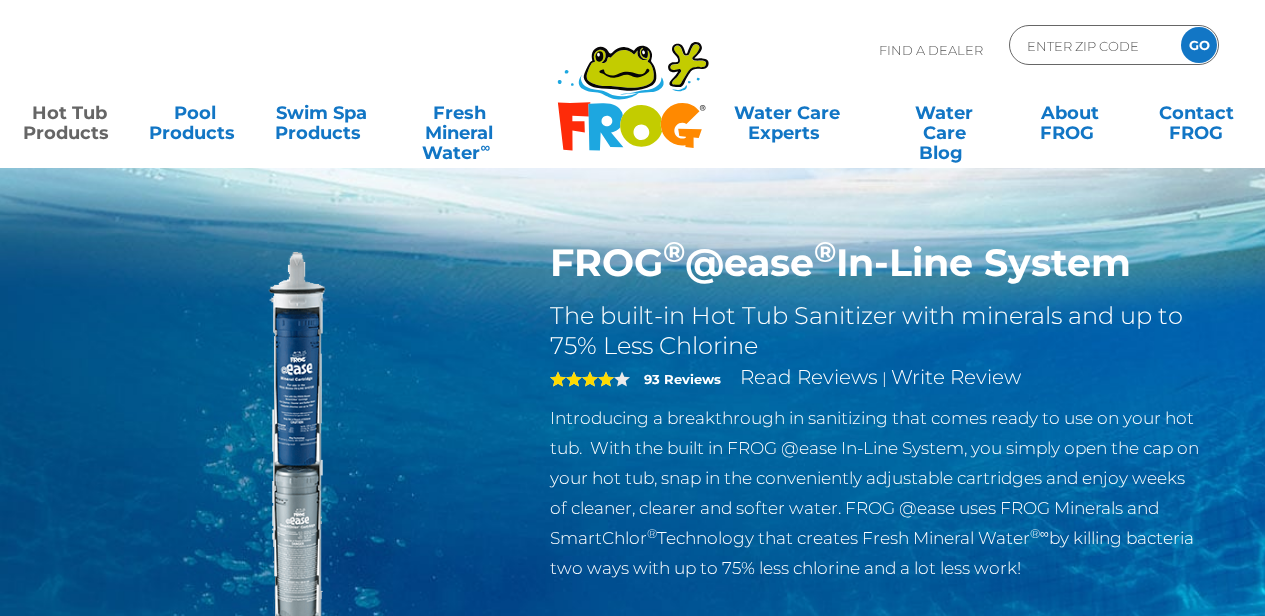 scroll, scrollTop: 0, scrollLeft: 0, axis: both 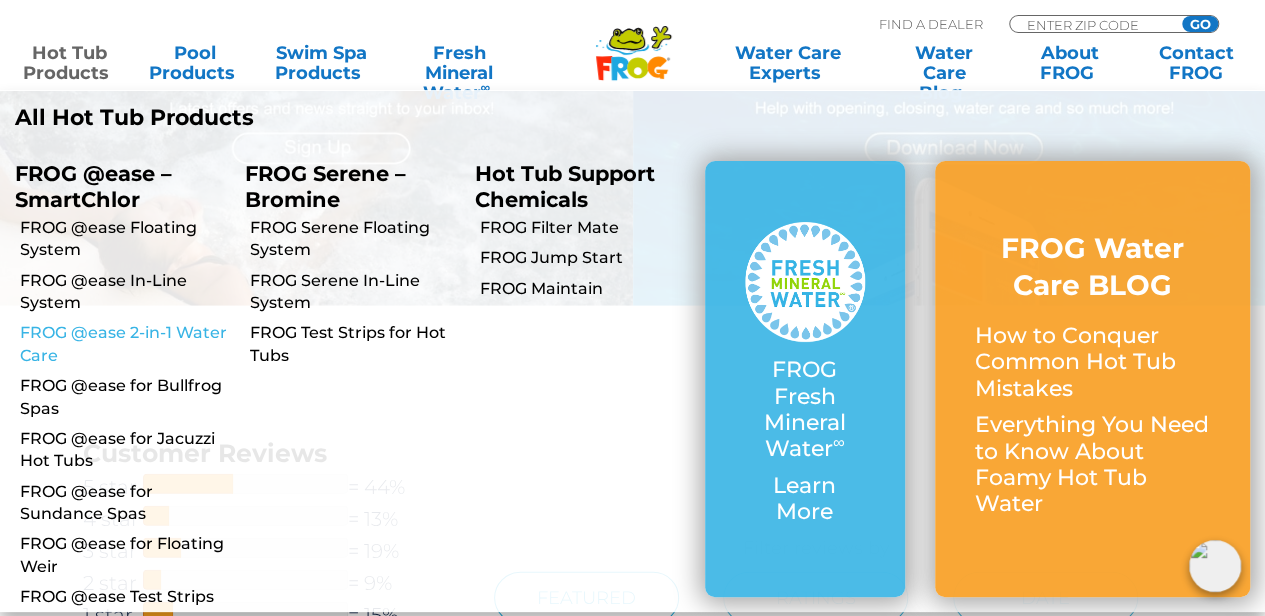 click on "FROG @ease 2-in-1 Water Care" at bounding box center (125, 344) 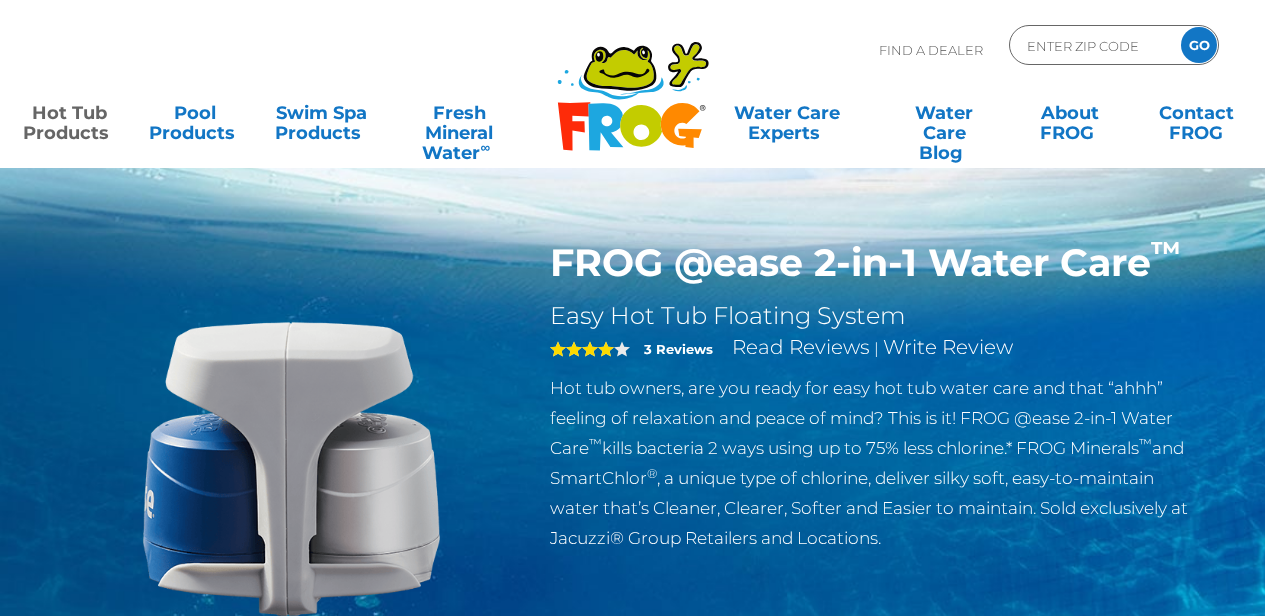 scroll, scrollTop: 0, scrollLeft: 0, axis: both 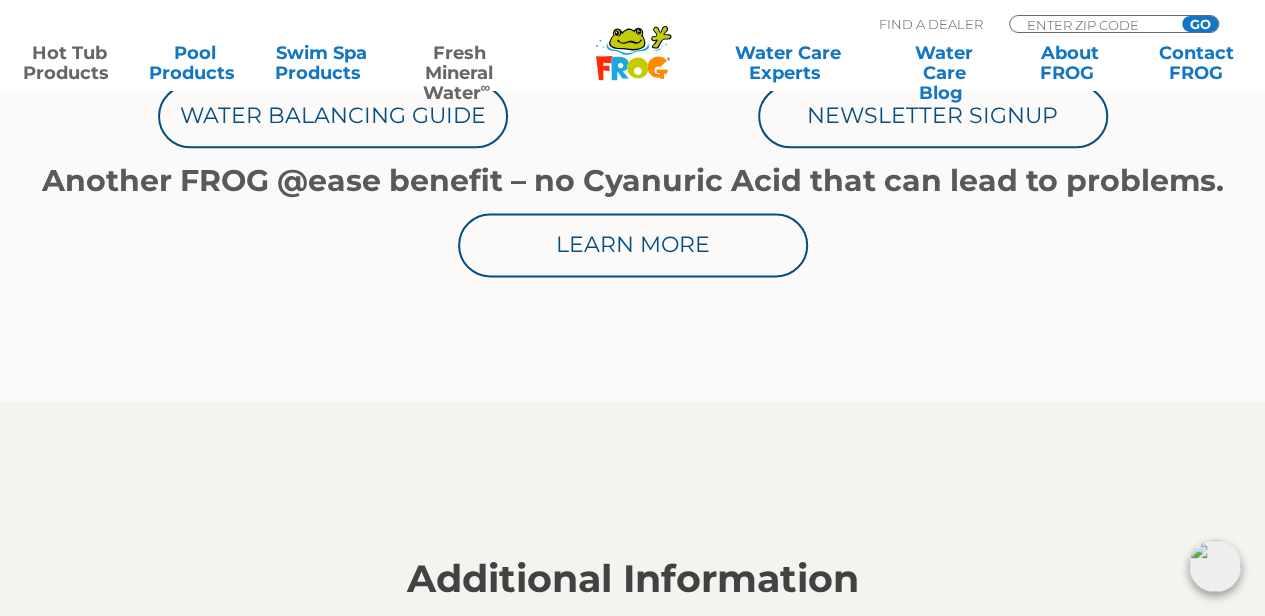 click on "Fresh Mineral  Water ∞" at bounding box center (459, 63) 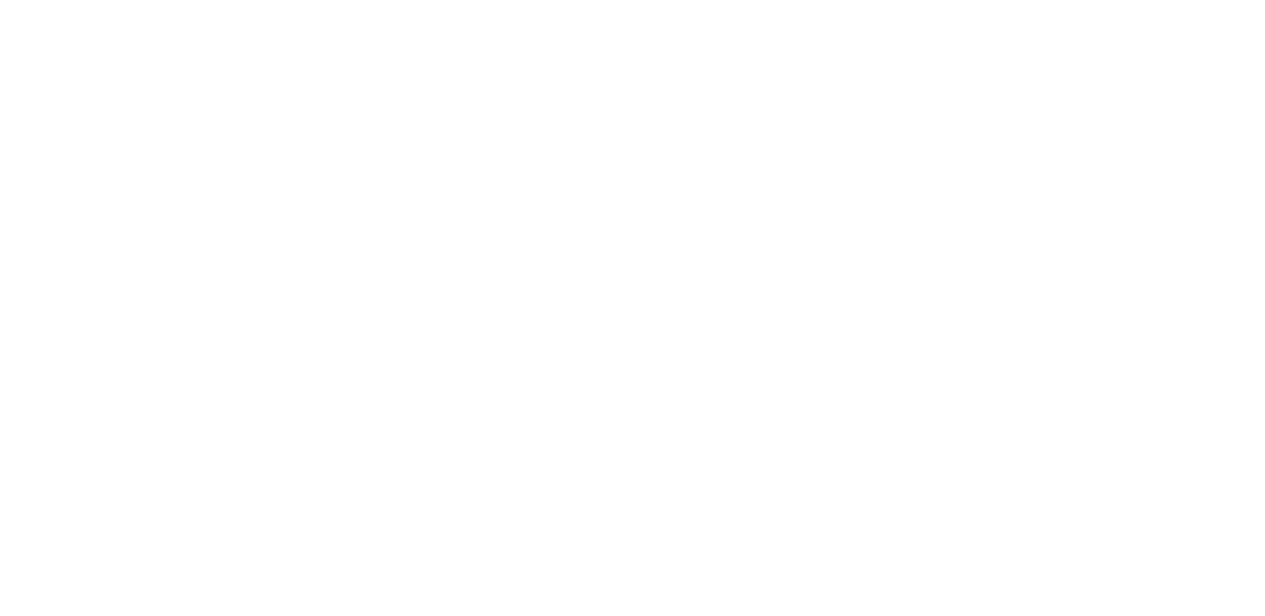 scroll, scrollTop: 0, scrollLeft: 0, axis: both 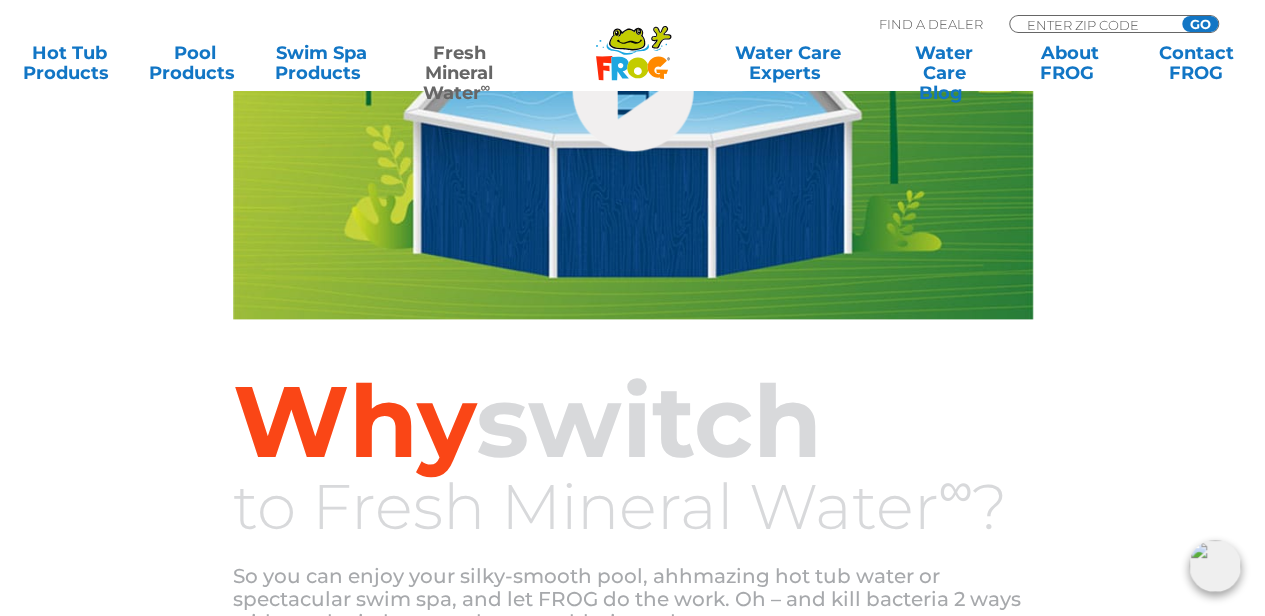 click on "Find A Dealer
ENTER ZIP CODE
GO" at bounding box center [1049, 26] 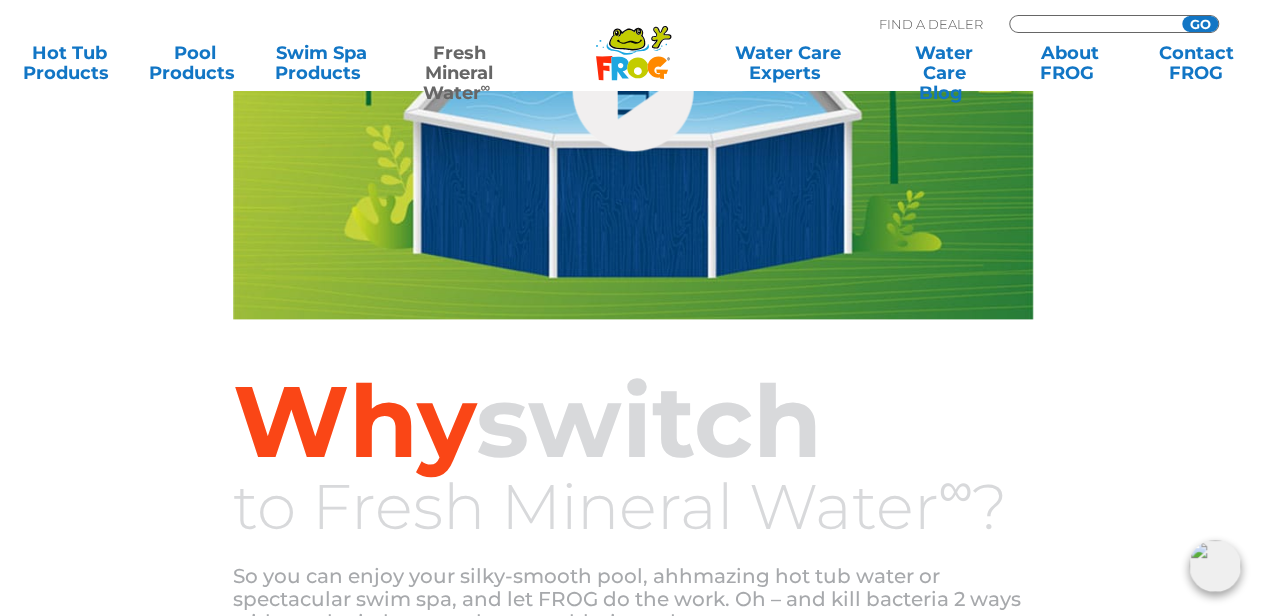 click at bounding box center (1092, 24) 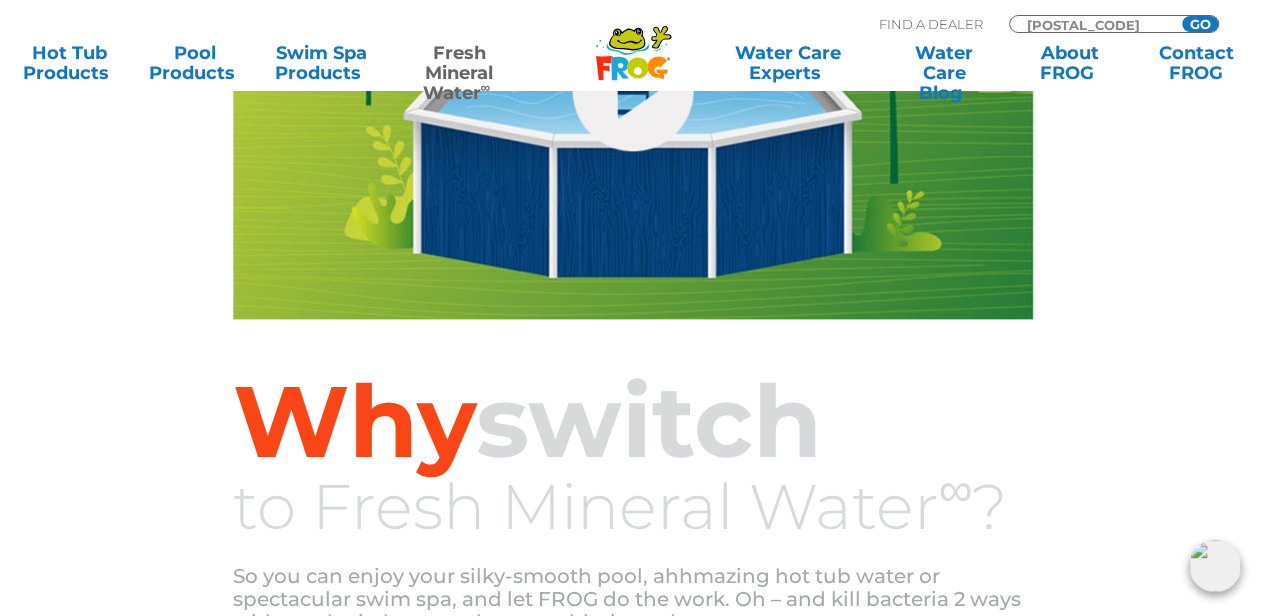 type on "[POSTAL_CODE]" 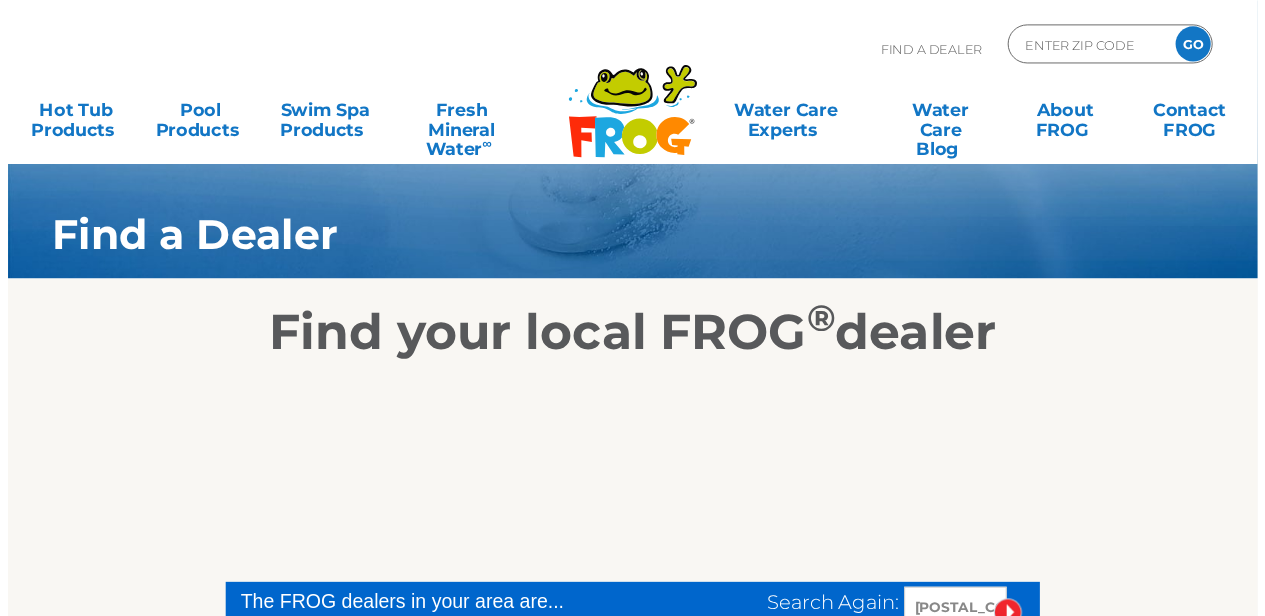 scroll, scrollTop: 0, scrollLeft: 0, axis: both 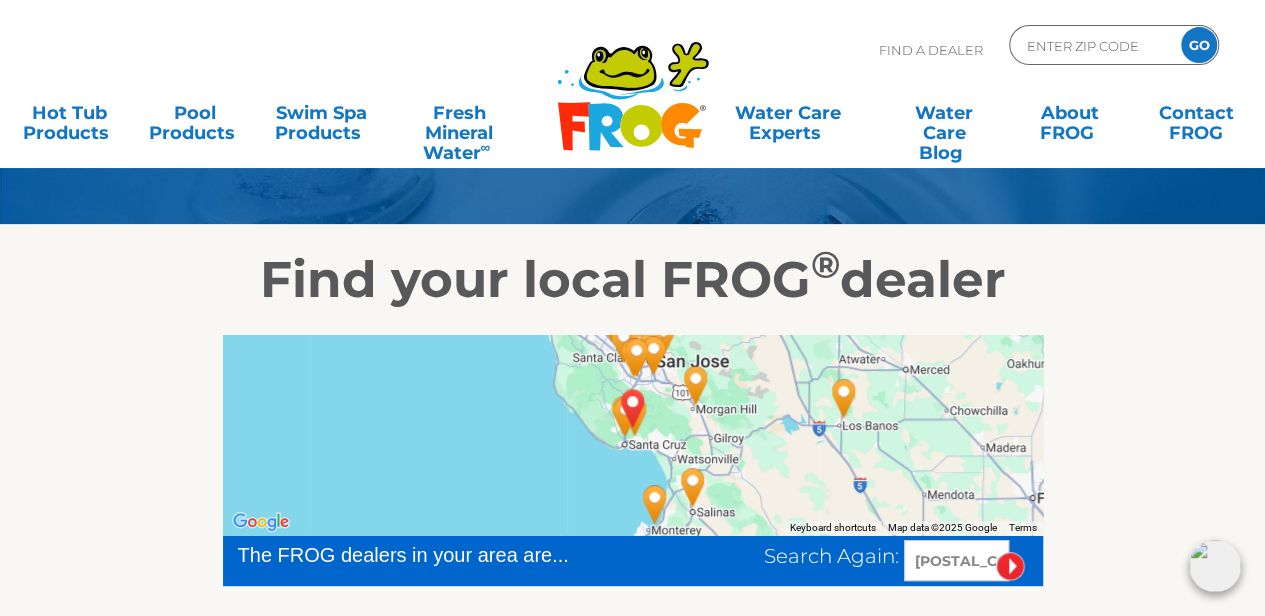 click at bounding box center (633, 435) 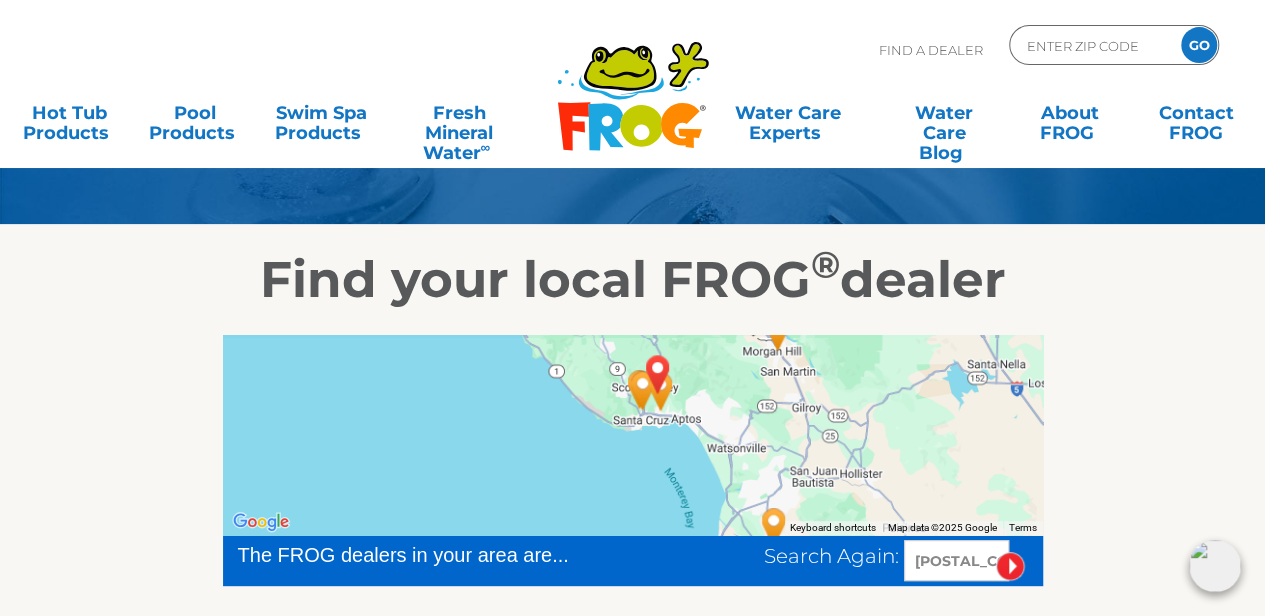 click at bounding box center (633, 435) 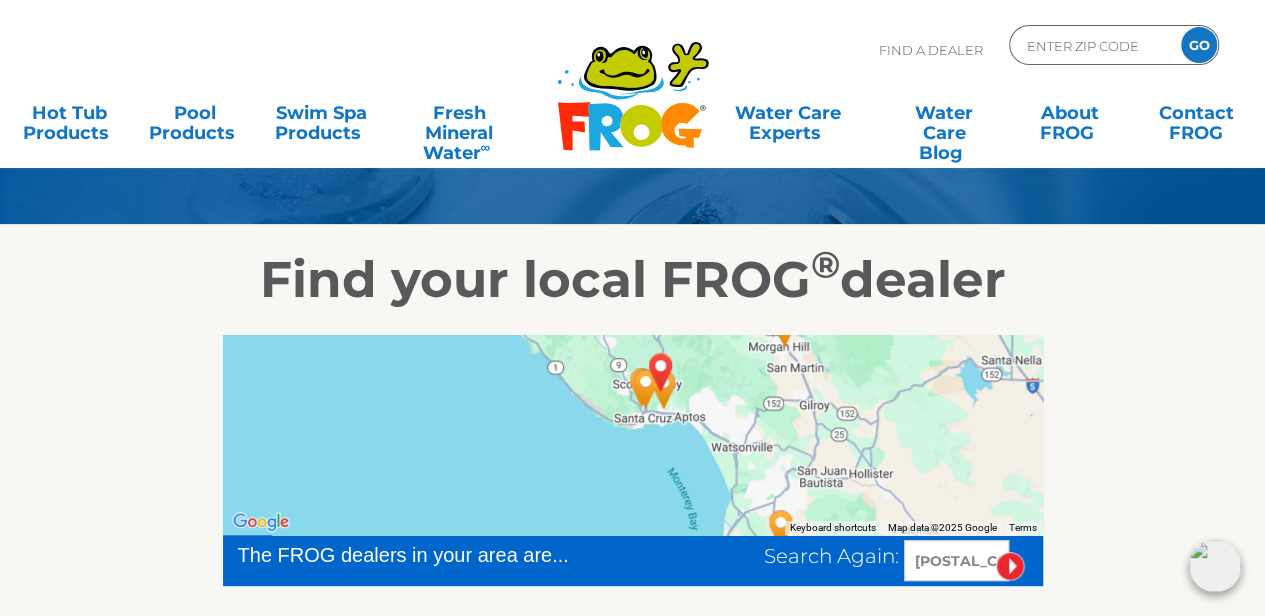 click at bounding box center [633, 435] 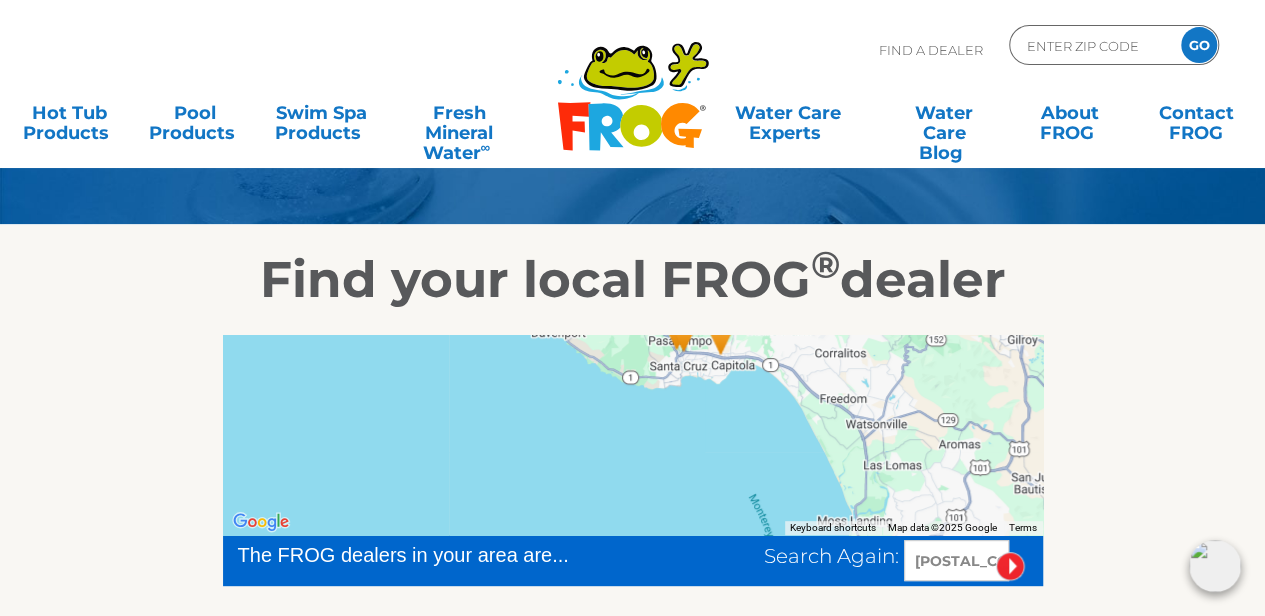 click at bounding box center (633, 435) 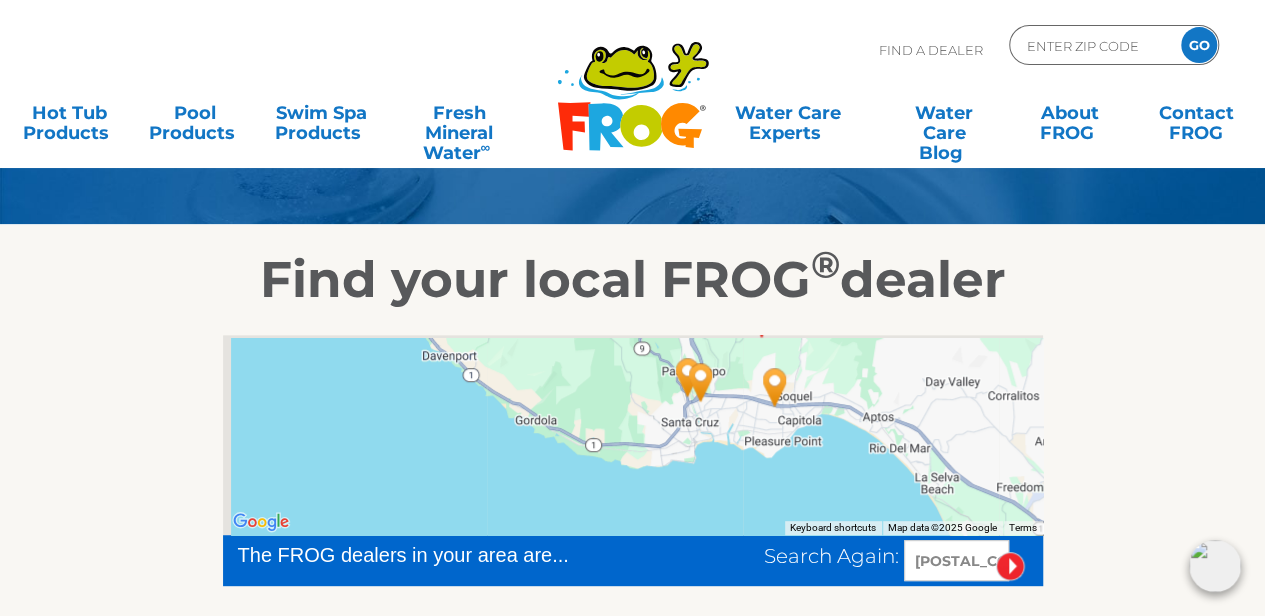 drag, startPoint x: 704, startPoint y: 431, endPoint x: 726, endPoint y: 616, distance: 186.30351 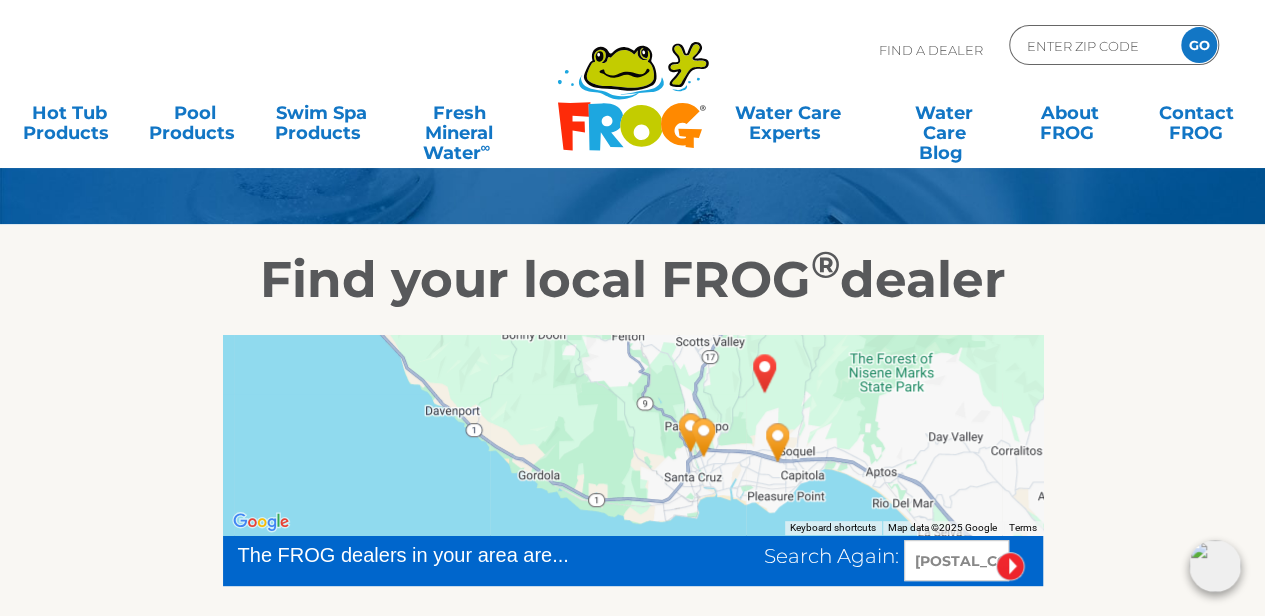 click at bounding box center [778, 442] 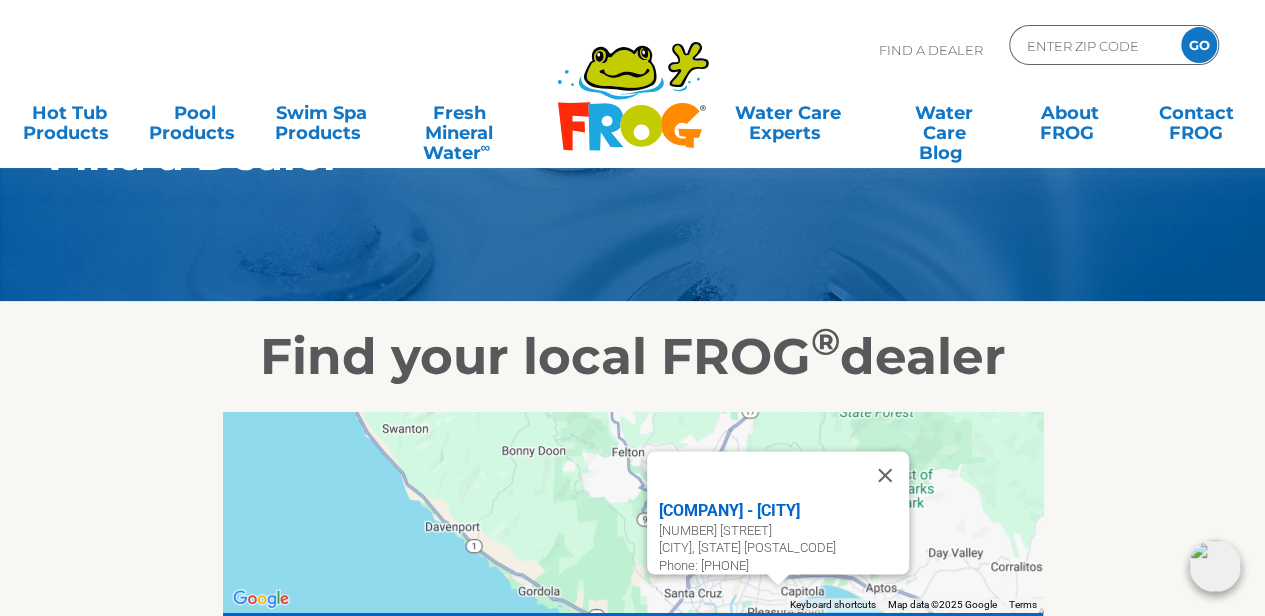 scroll, scrollTop: 0, scrollLeft: 0, axis: both 